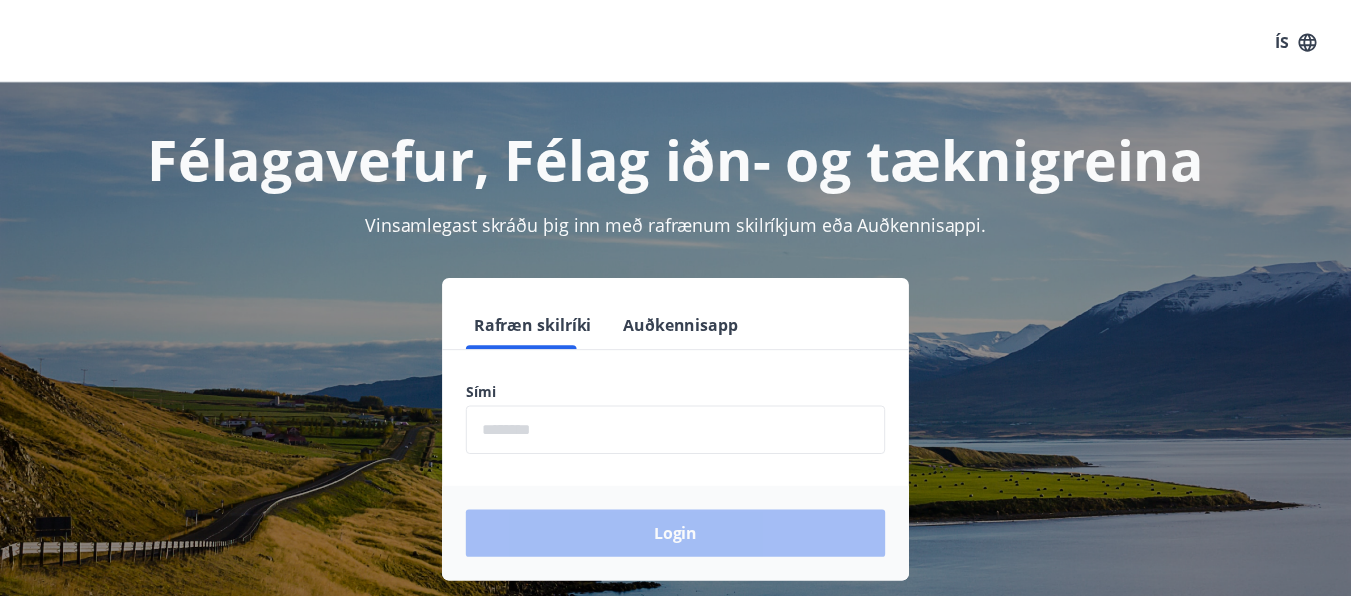 scroll, scrollTop: 0, scrollLeft: 0, axis: both 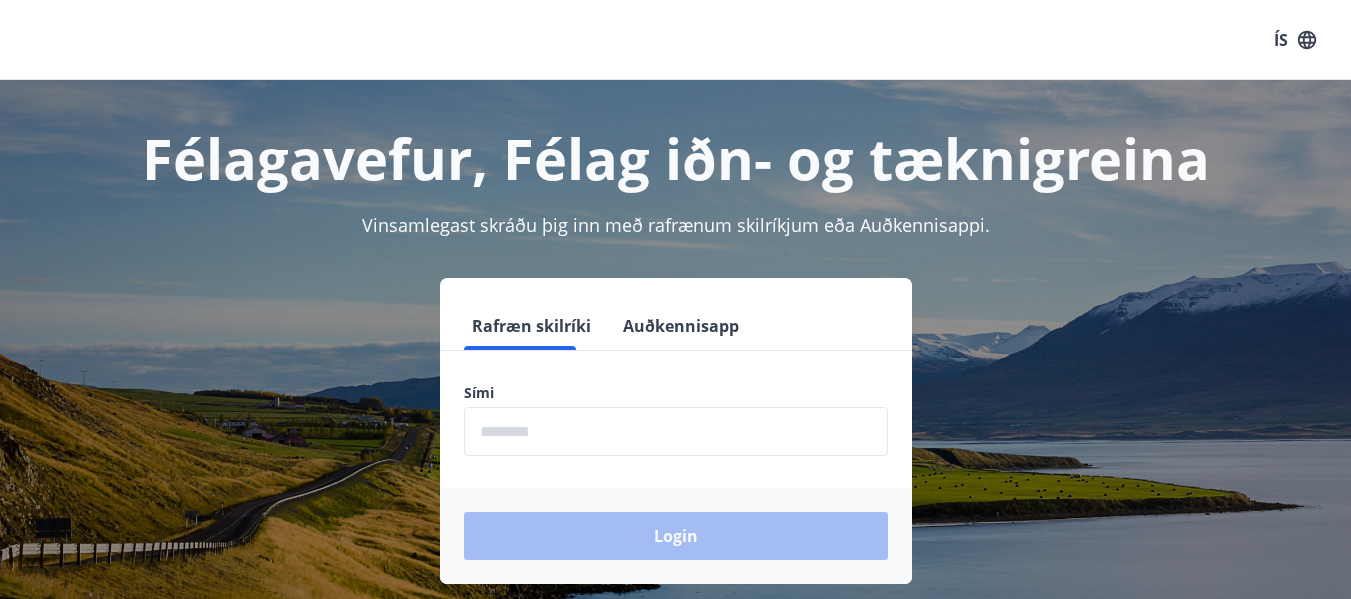 click at bounding box center [676, 431] 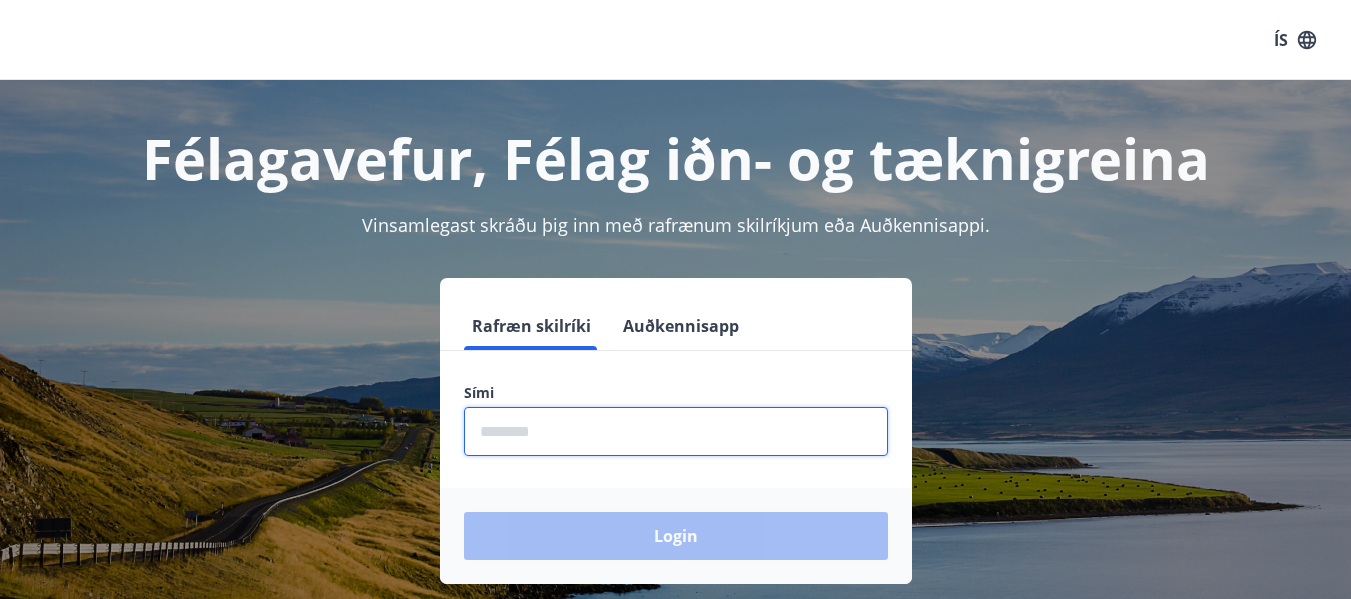 type on "********" 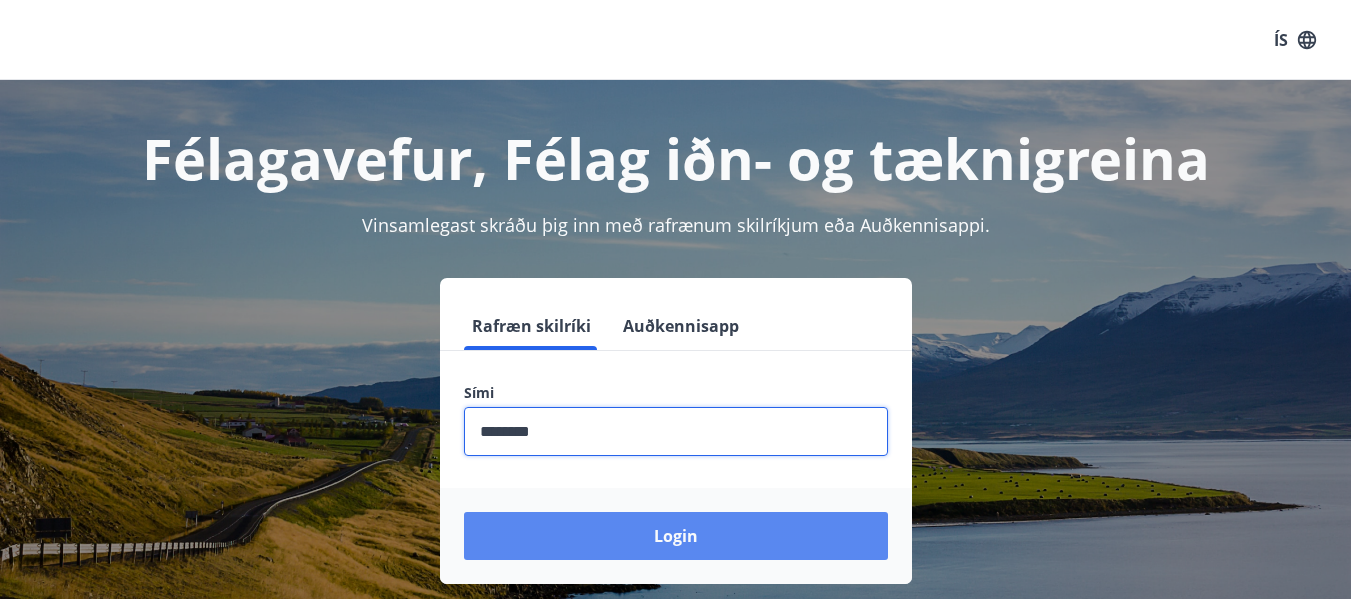 click on "Login" at bounding box center (676, 536) 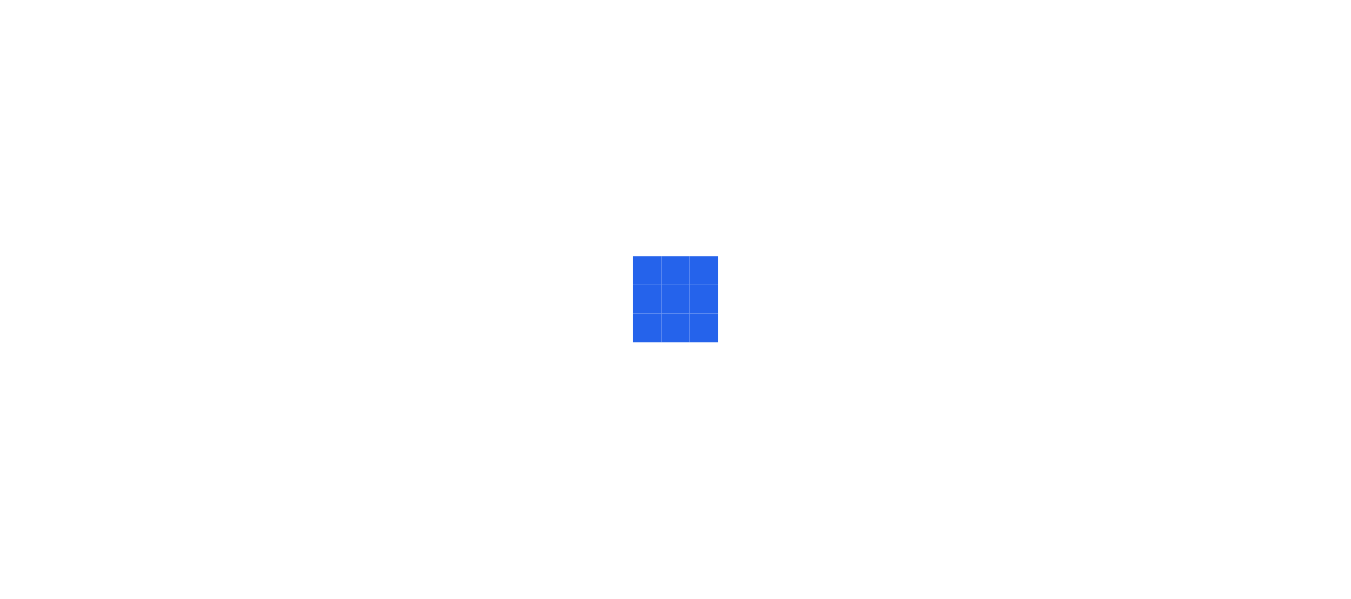 scroll, scrollTop: 0, scrollLeft: 0, axis: both 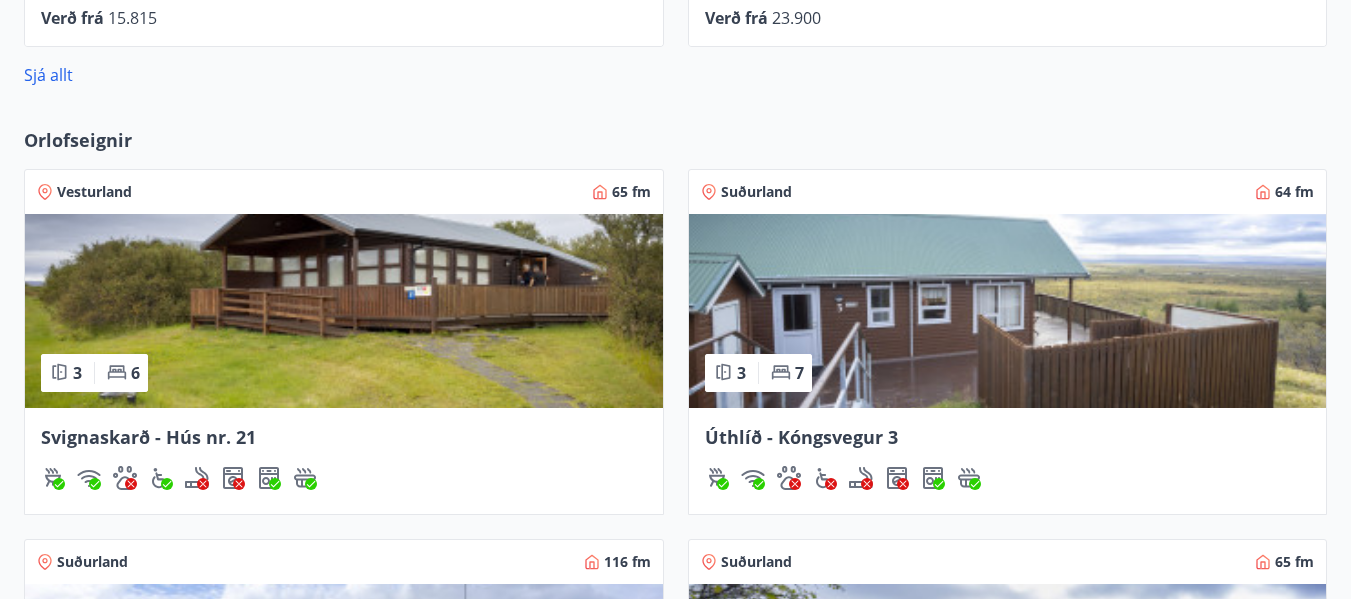 click on "Vesturland" at bounding box center [94, 192] 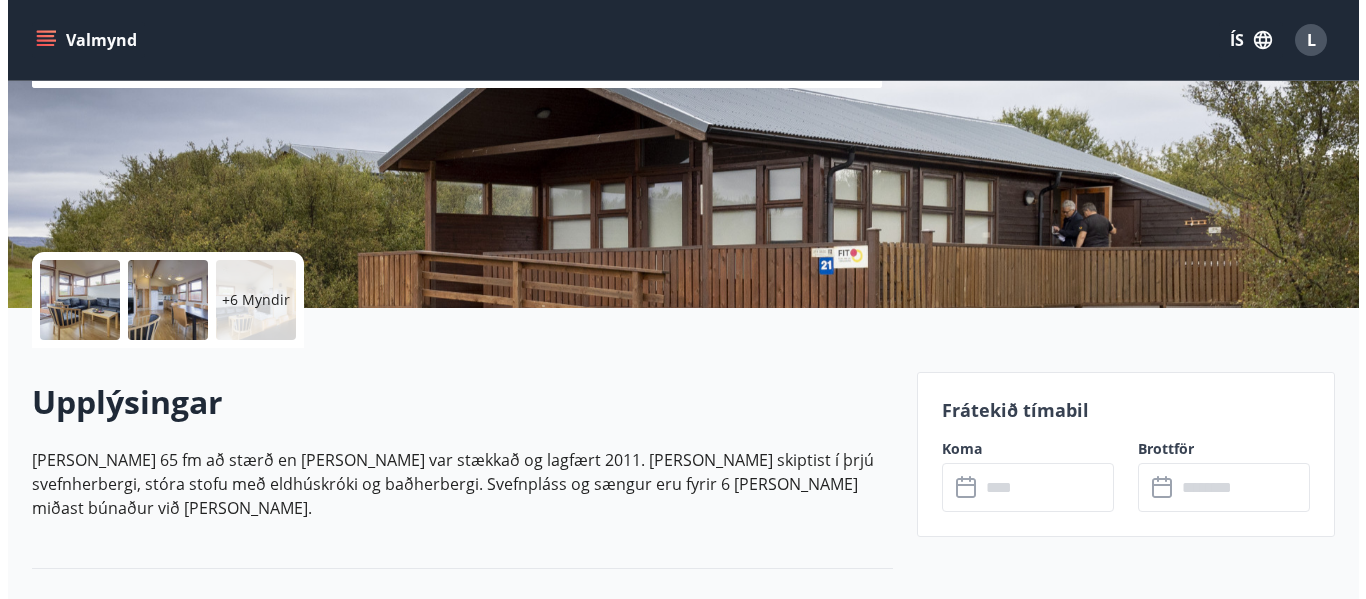 scroll, scrollTop: 300, scrollLeft: 0, axis: vertical 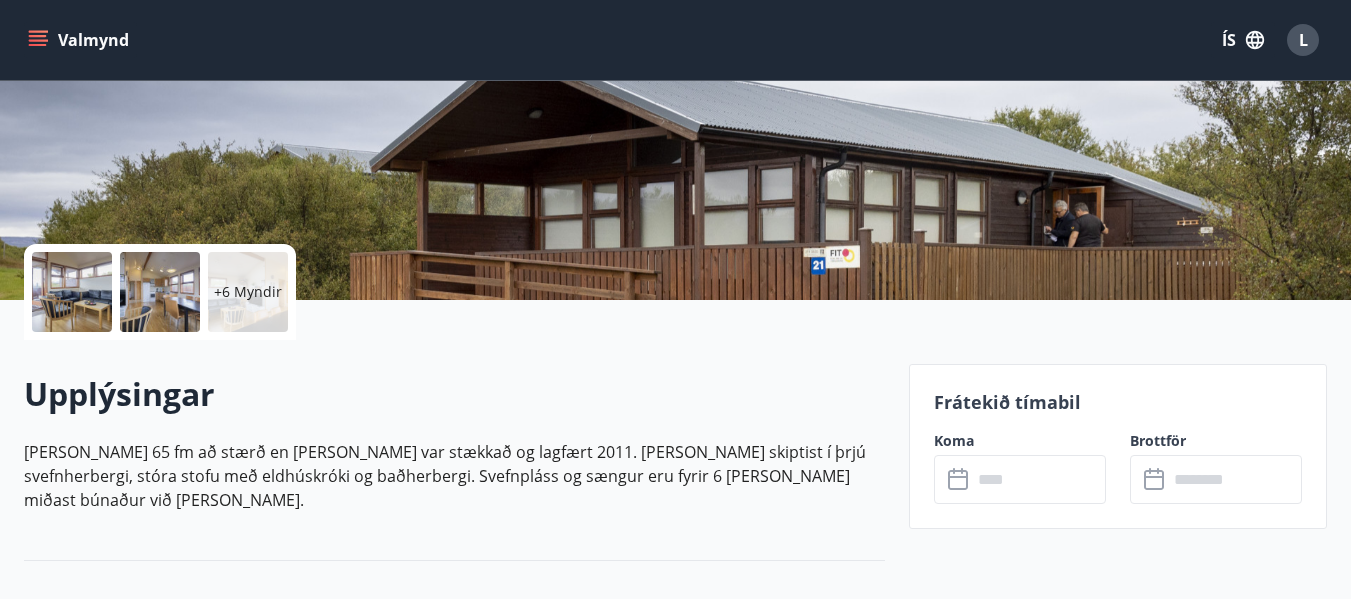 click at bounding box center [160, 292] 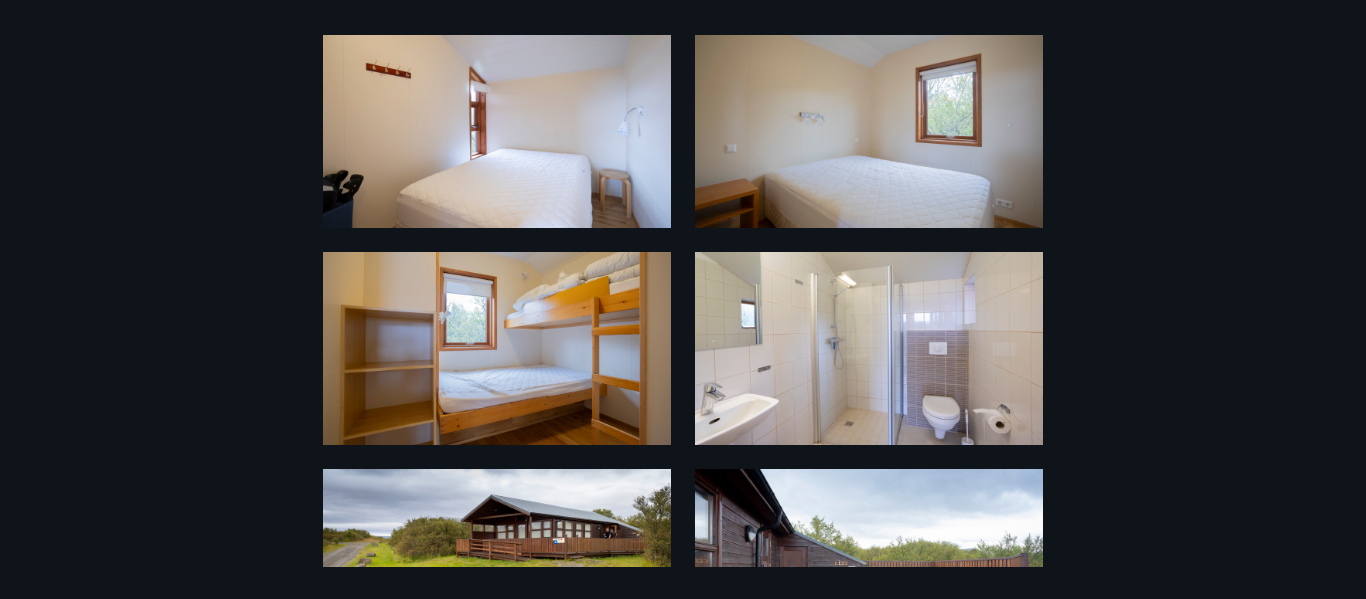 scroll, scrollTop: 729, scrollLeft: 0, axis: vertical 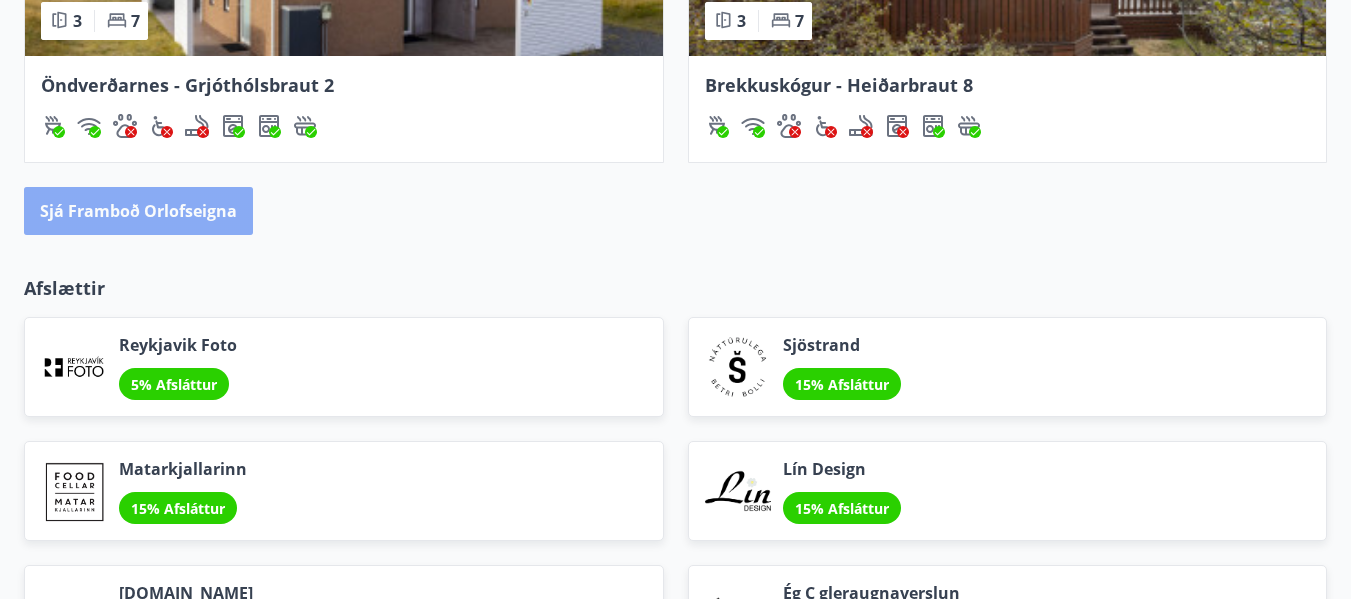 click on "Sjá framboð orlofseigna" at bounding box center [138, 211] 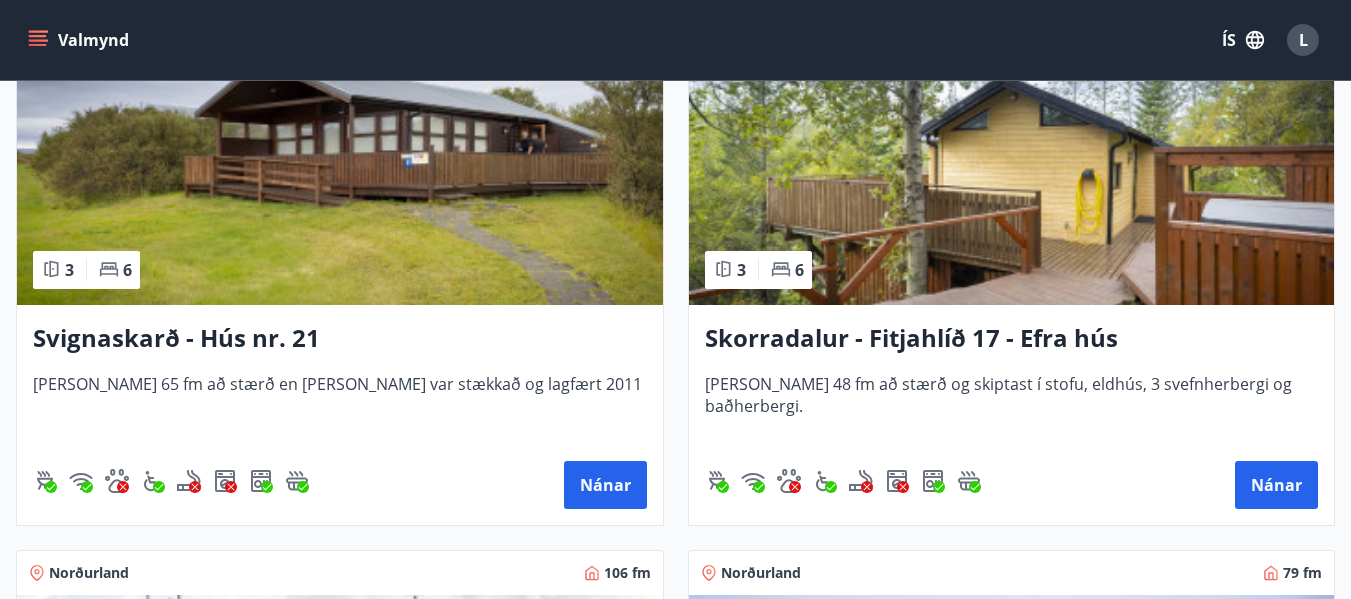 scroll, scrollTop: 8008, scrollLeft: 0, axis: vertical 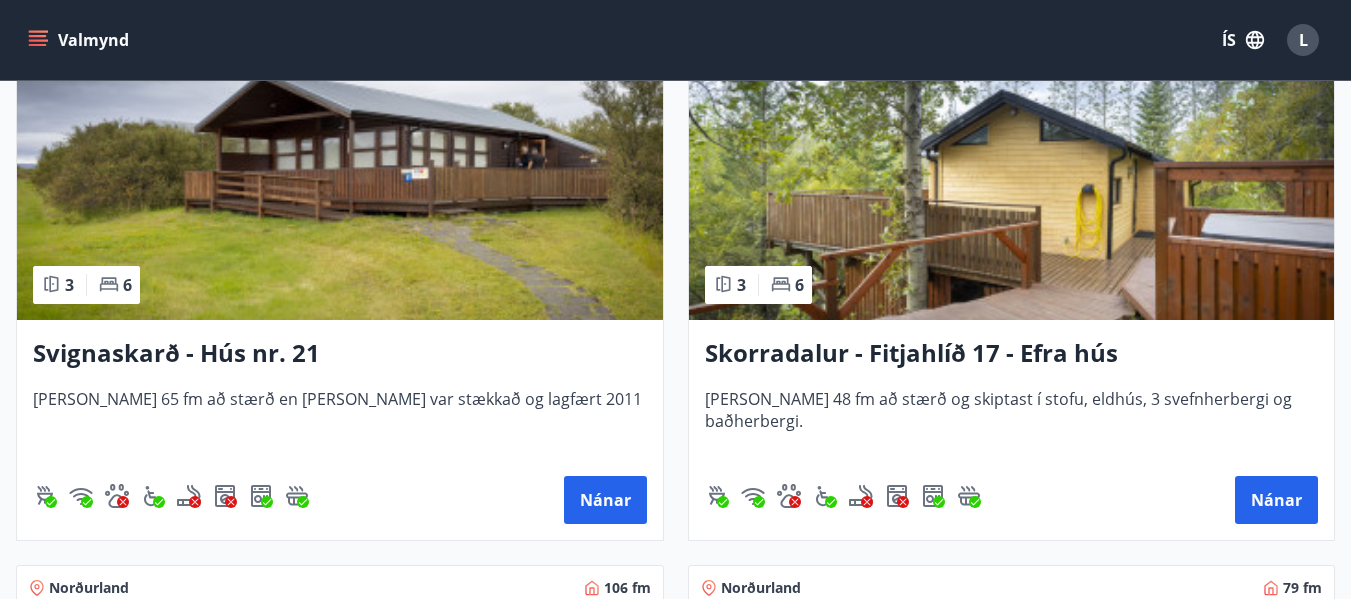 click on "Svignaskarð - Hús nr. 21" at bounding box center (340, 354) 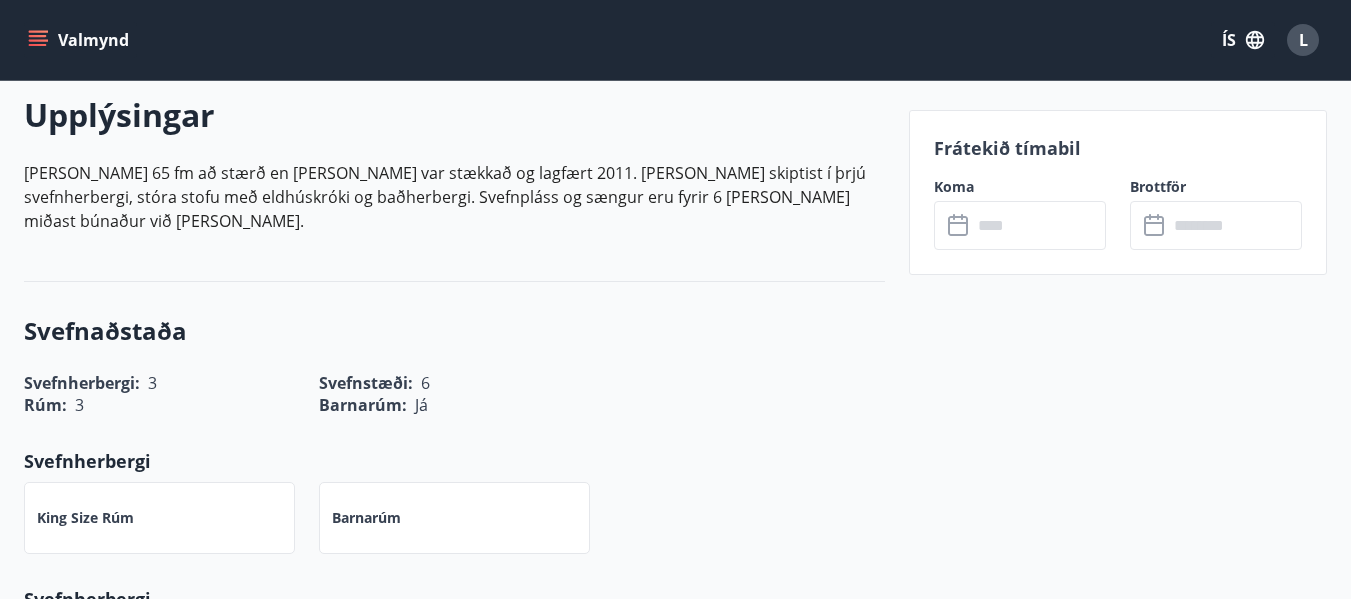 scroll, scrollTop: 800, scrollLeft: 0, axis: vertical 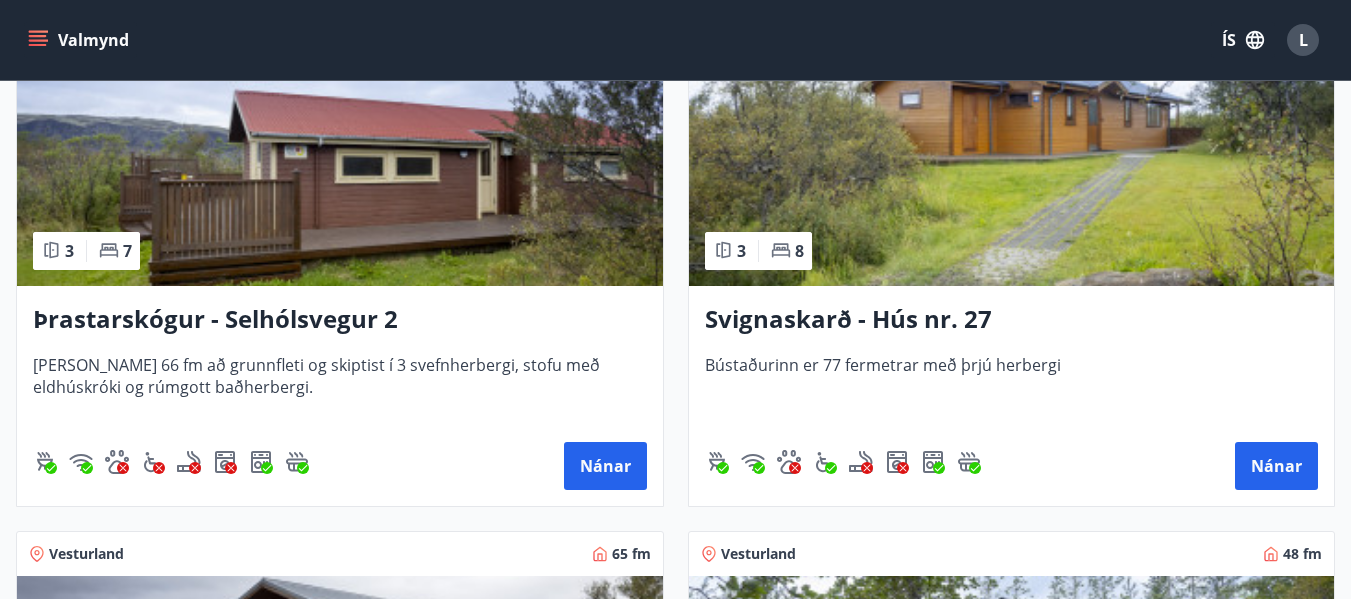 click on "Þrastarskógur - Selhólsvegur 2" at bounding box center [340, 320] 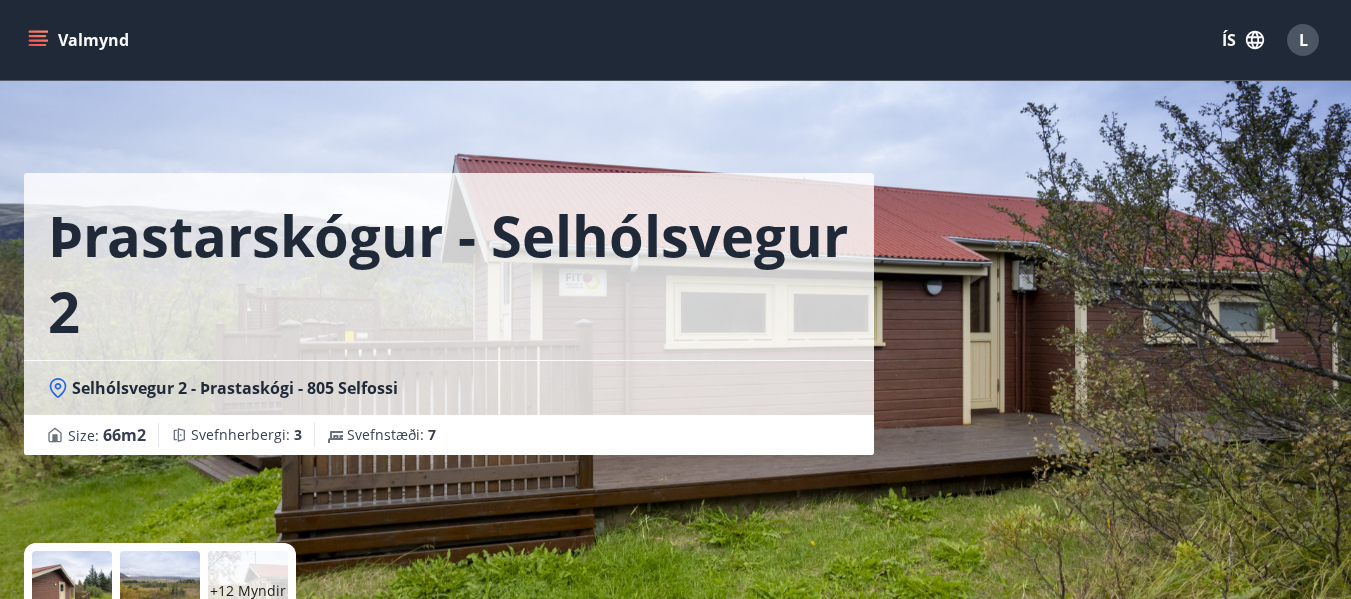 scroll, scrollTop: 0, scrollLeft: 0, axis: both 